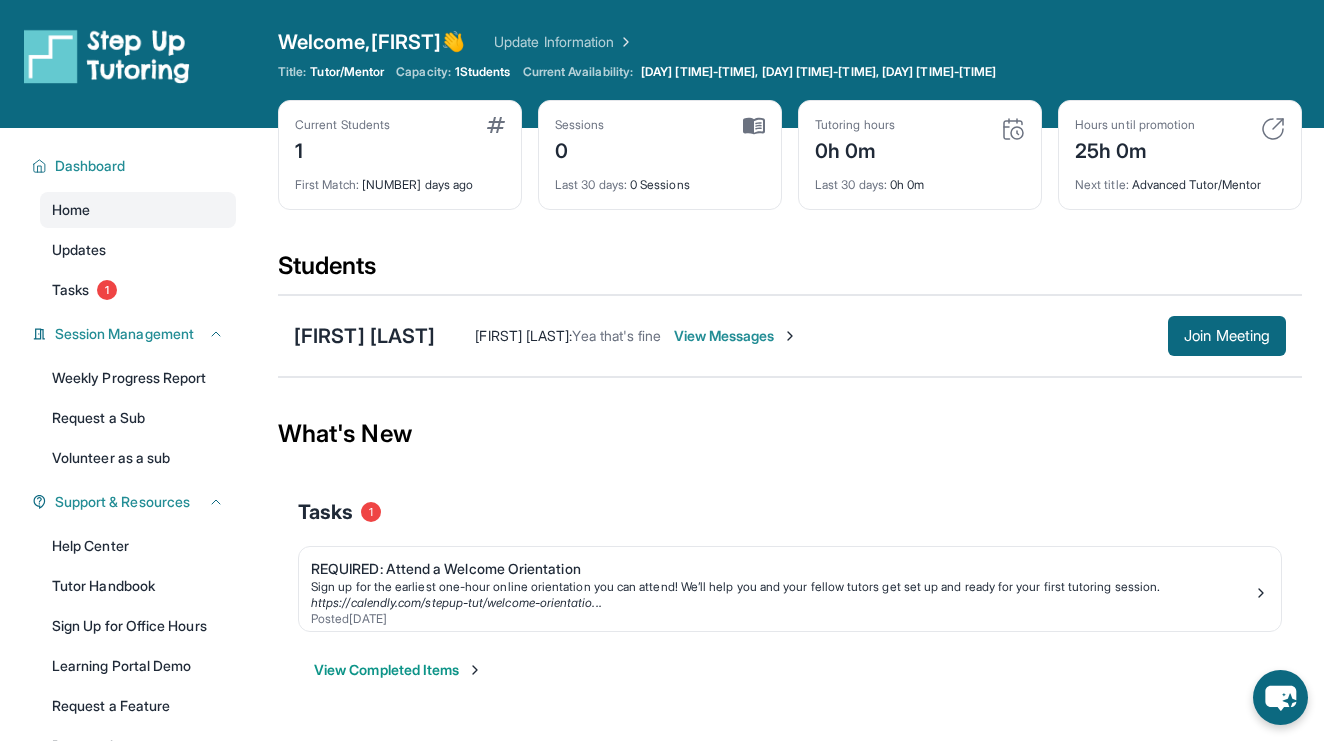 scroll, scrollTop: 0, scrollLeft: 0, axis: both 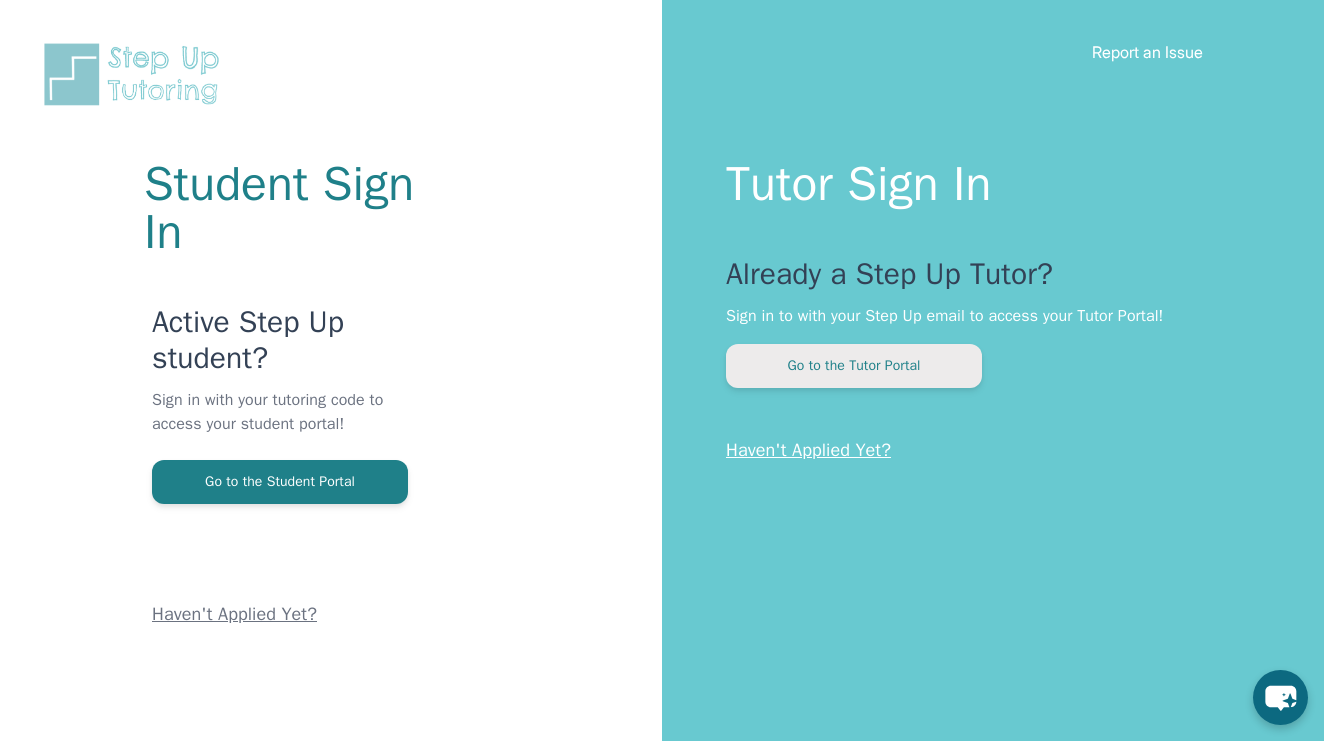 click on "Go to the Tutor Portal" at bounding box center [854, 366] 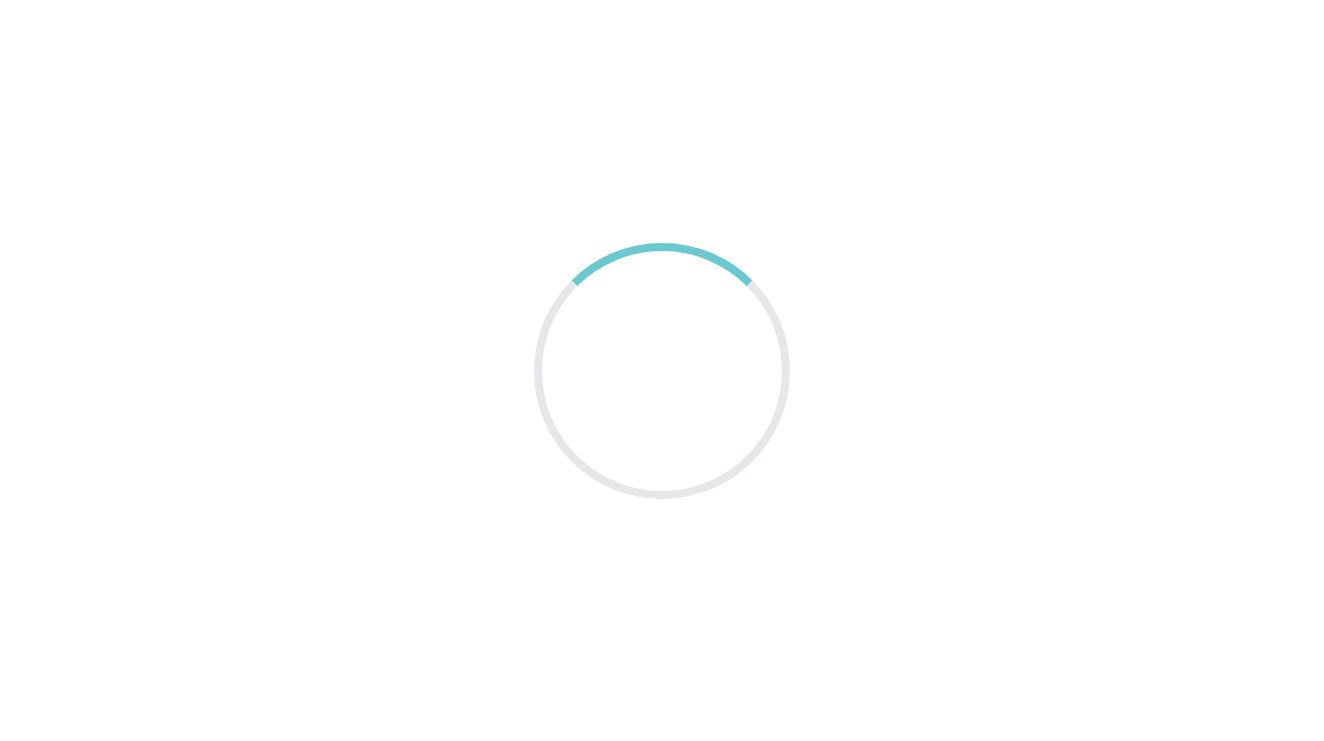 scroll, scrollTop: 0, scrollLeft: 0, axis: both 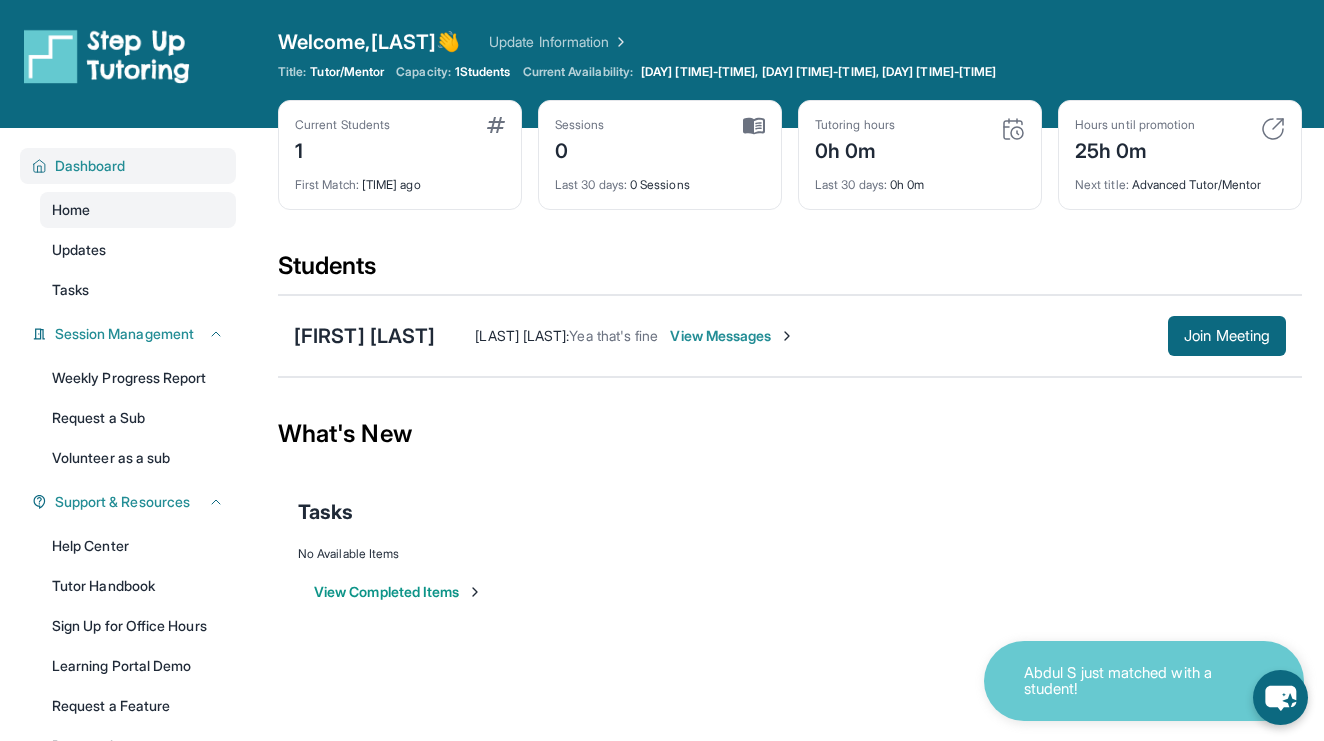 click on "Dashboard" at bounding box center (90, 166) 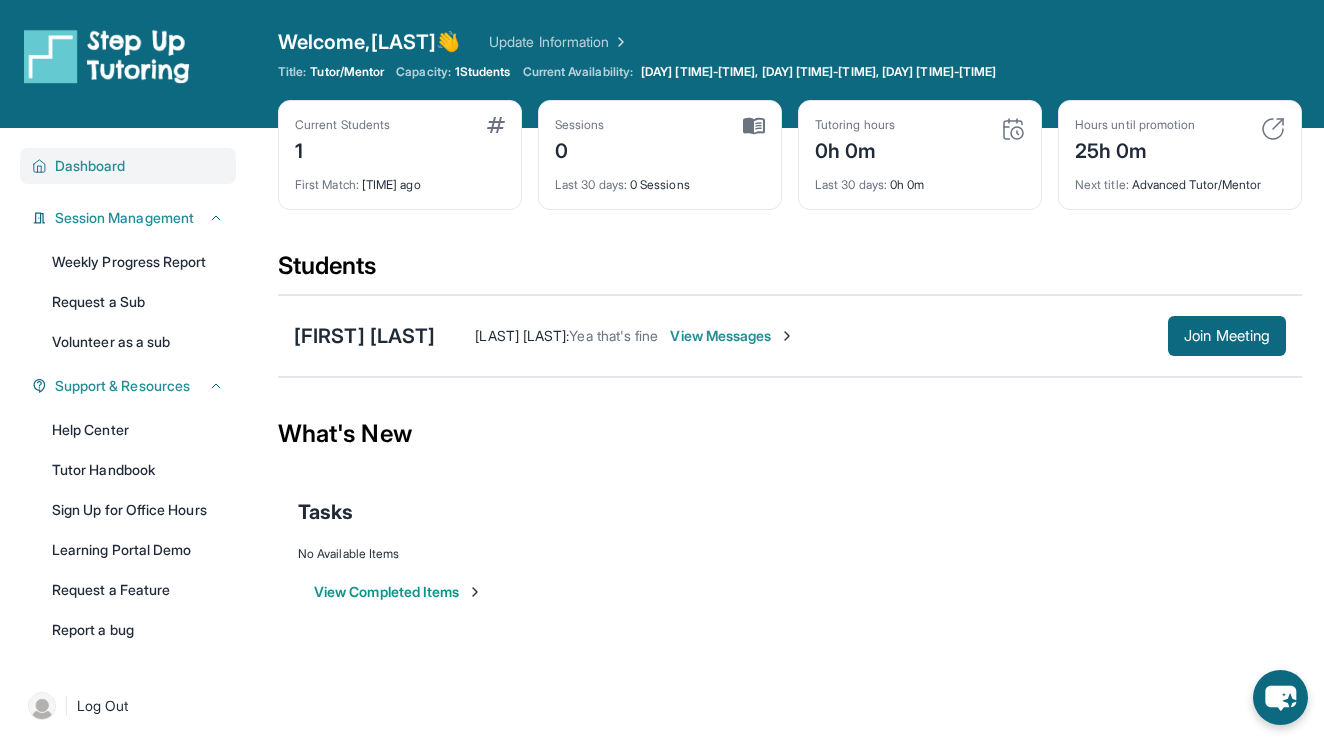 click on "Dashboard" at bounding box center [90, 166] 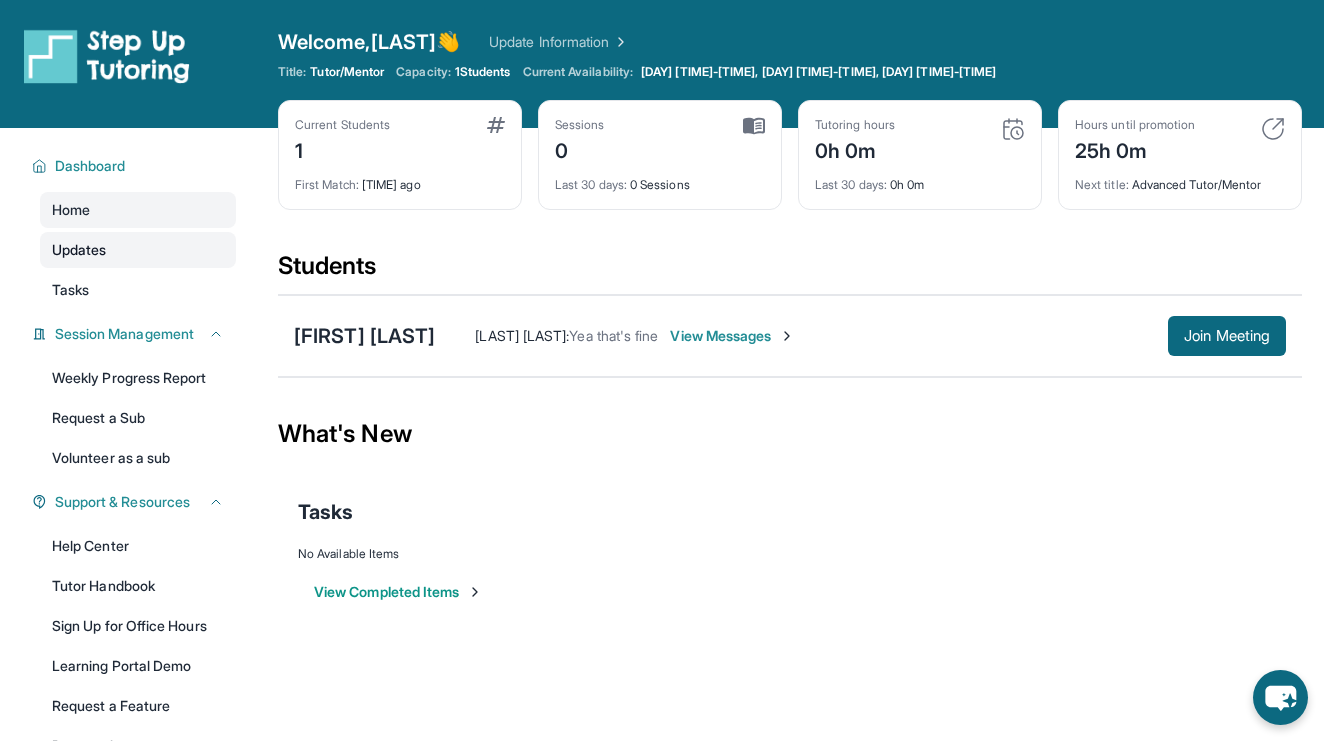 click on "Updates" at bounding box center (138, 250) 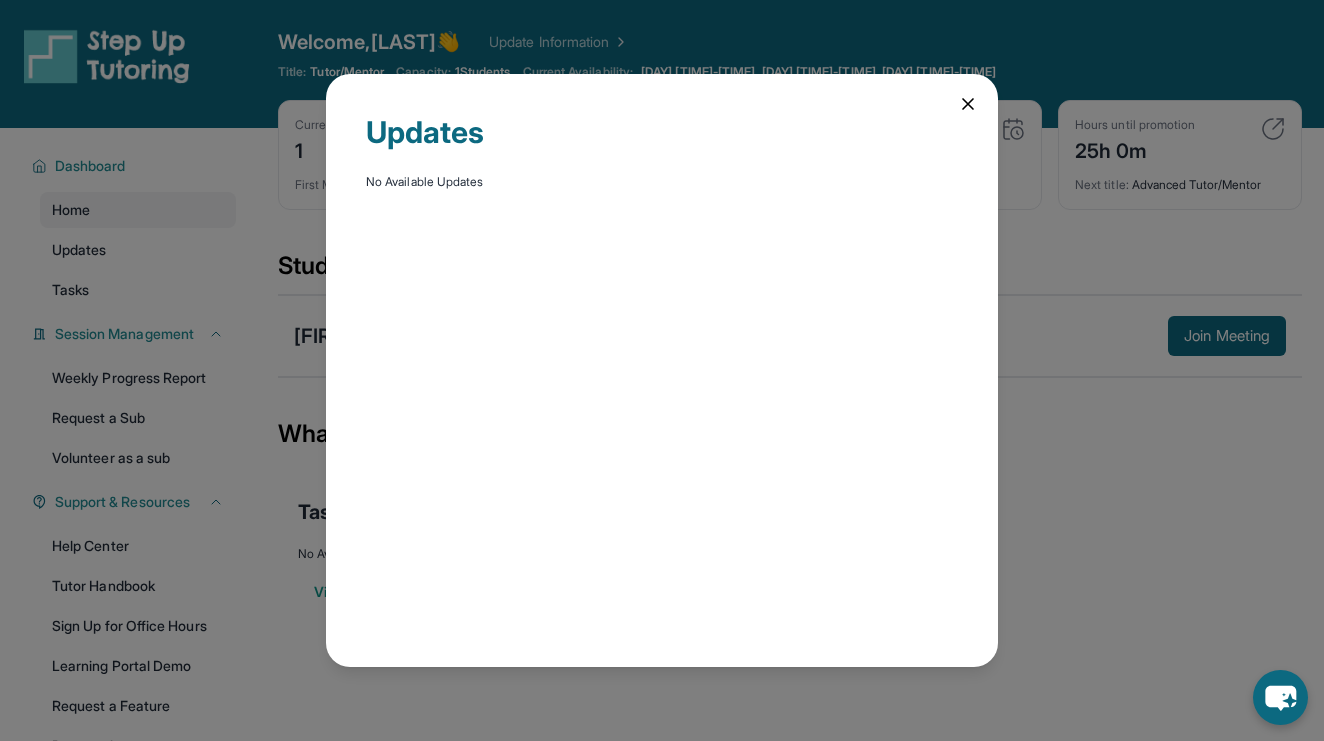 click 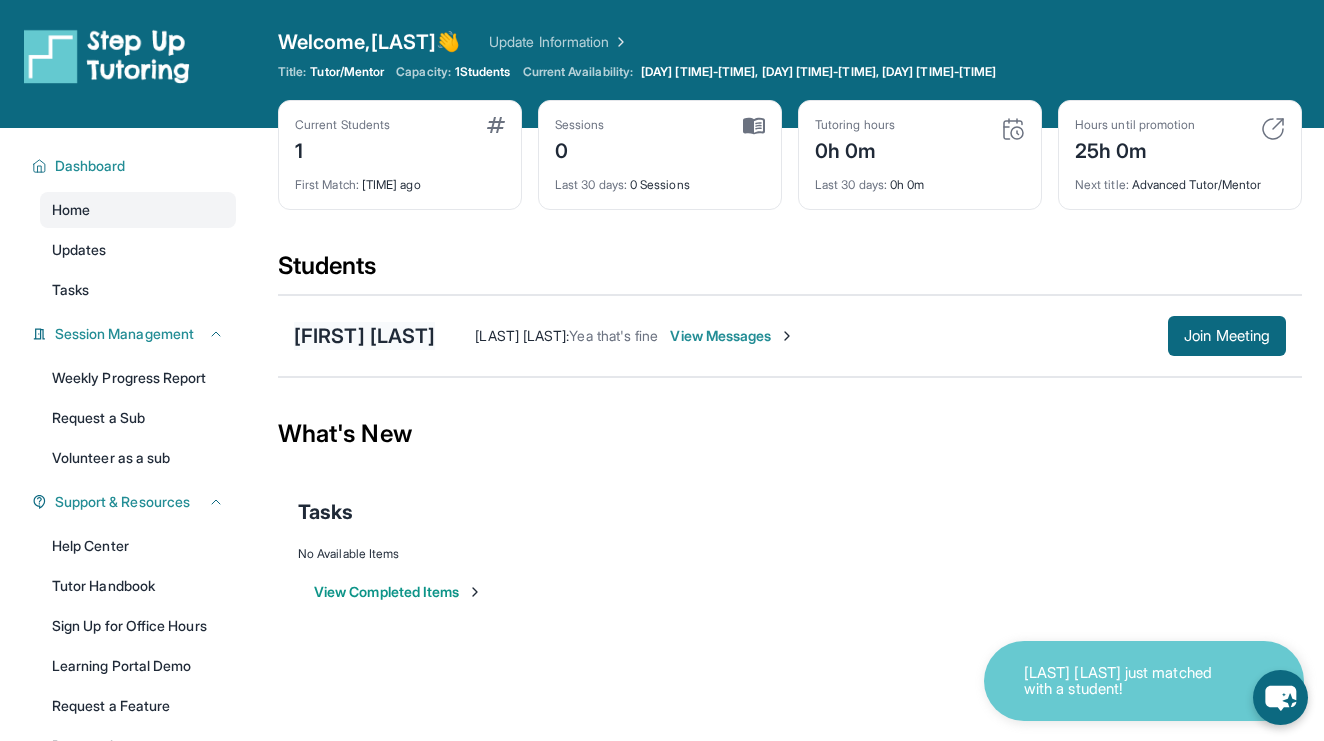 click on "[FIRST] [LAST]" at bounding box center [364, 336] 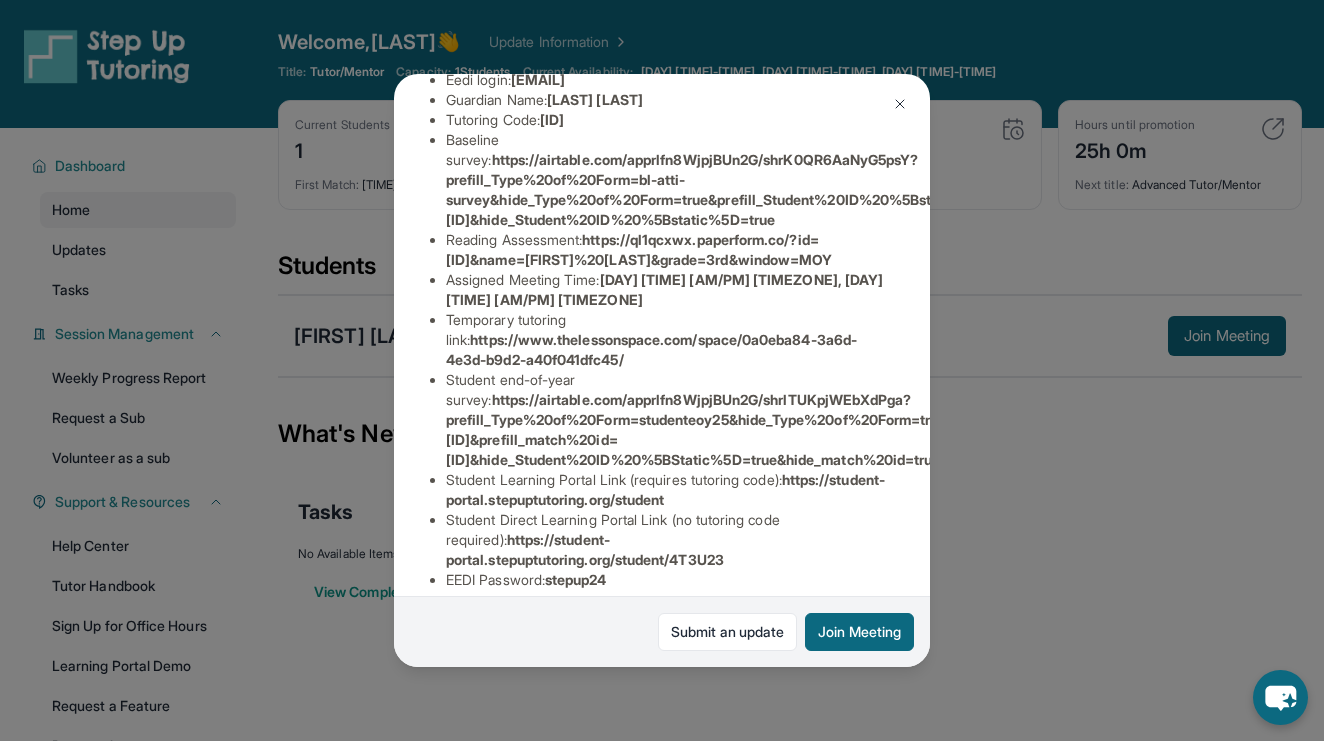 scroll, scrollTop: 348, scrollLeft: 4, axis: both 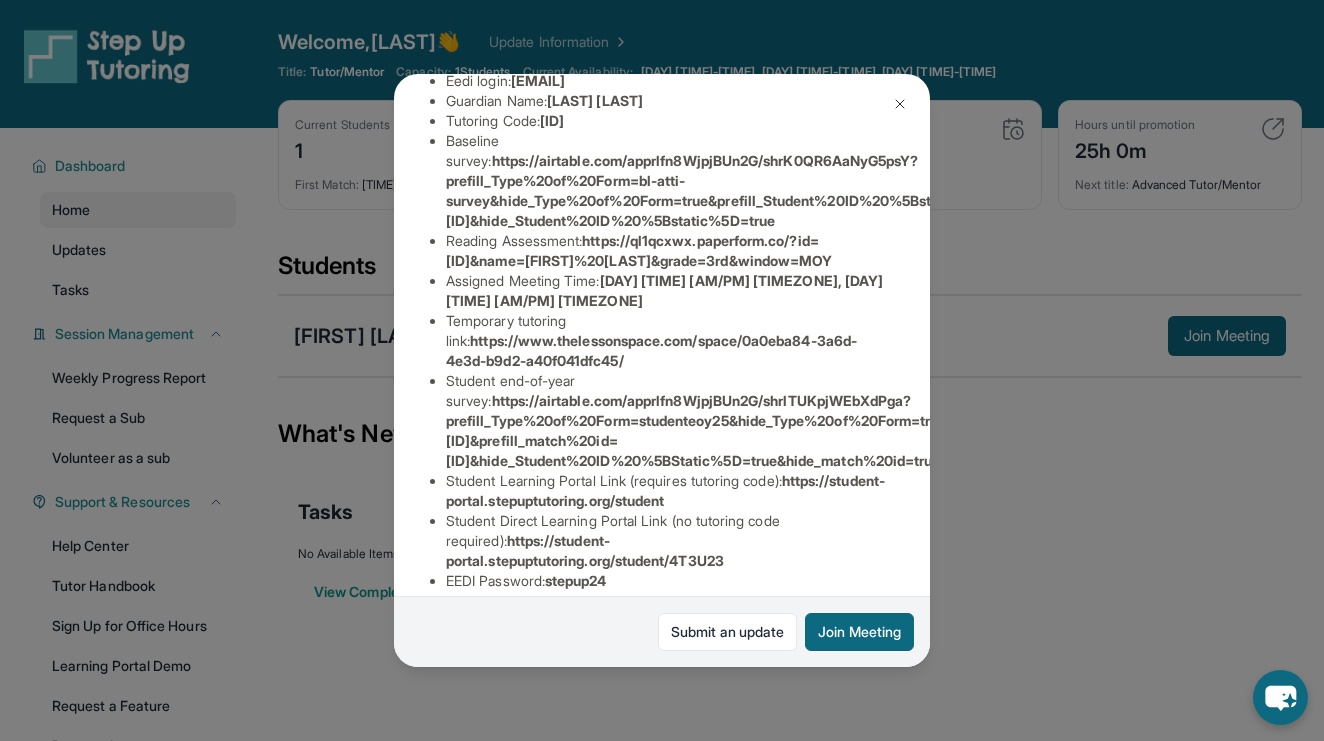 click on "K'Dynrenee   Childress Guardian:  Shantay   Childress Student Information https://student-portal.stepuptutoring.org/student/4T3U23 Preferred Language of Guardian:  English District:  Los Angeles Unified School District Grade Level:  3rd Program Type:  Traditional 1:1 Matched Date:   10/29/2024 Availability:  Monday 15:00-16:00, Tuesday 15:00-16:00, Wednesday 15:00-16:00, Thursday 15:00-16:00 Subject :  Math (Matemáticas), Reading (Lectura) Eedi login :  k'dynreneec.atstepup Guardian Name :  Shantay Childress Tutoring Code :  4T3U23 Baseline survey :  https://airtable.com/apprlfn8WjpjBUn2G/shrK0QR6AaNyG5psY?prefill_Type%20of%20Form=bl-atti-survey&hide_Type%20of%20Form=true&prefill_Student%20ID%20%5Bstatic%5D=recanCsBdqUNqi4Yn&hide_Student%20ID%20%5Bstatic%5D=true Reading Assessment :  https://ql1qcxwx.paperform.co/?id=2024-s8205&name=K%27Dynrenee%20Childress&grade=3rd&window=MOY Assigned Meeting Time :  Tuesday 3:00 pm - 4:00 pm PST, Thursday 3:00 pm - 4:00 pm PST Temporary tutoring link :  :  :  :  :" at bounding box center [662, 370] 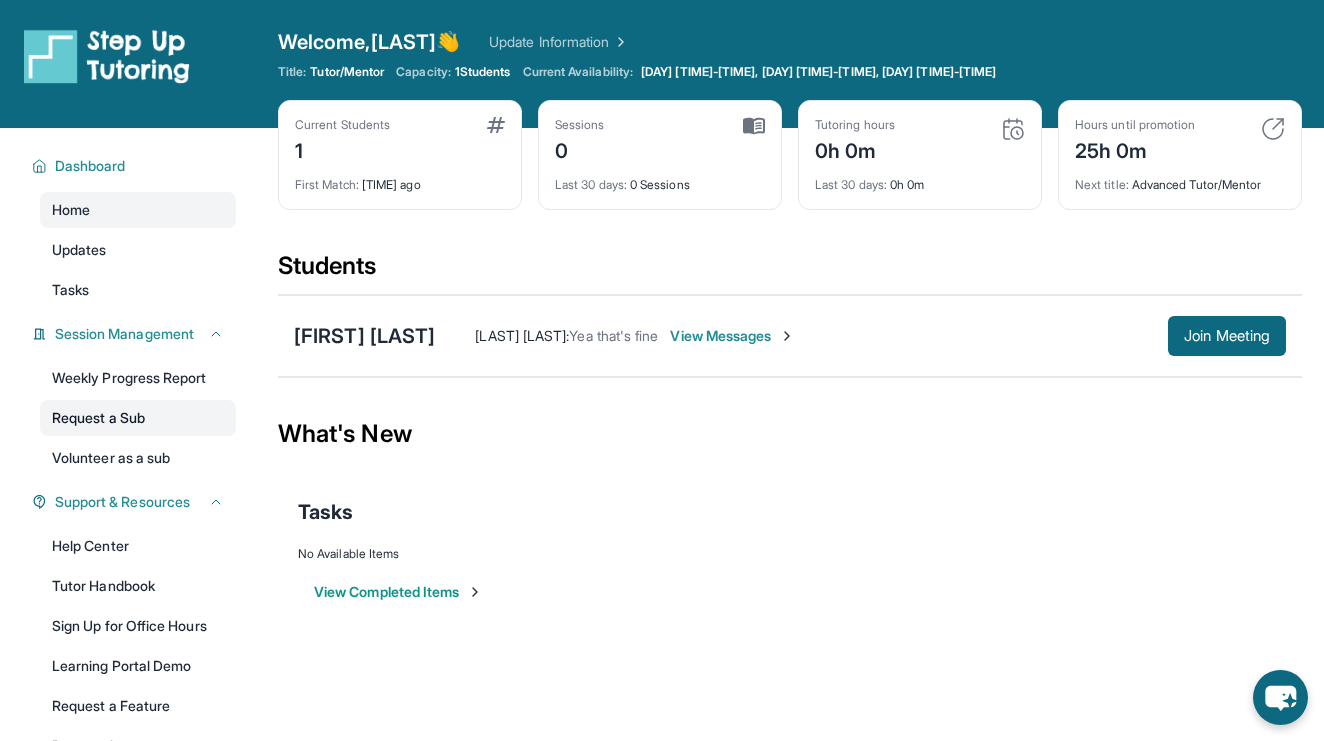 scroll, scrollTop: 0, scrollLeft: 0, axis: both 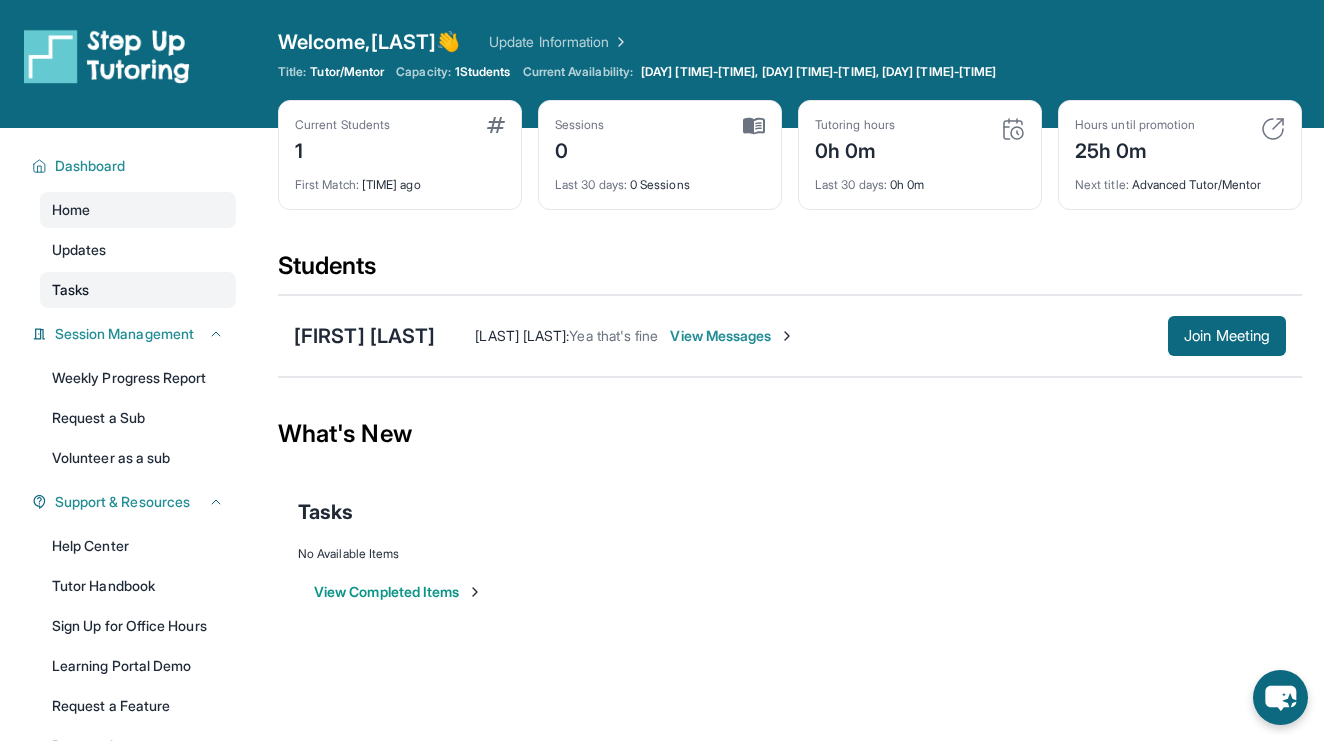 click on "Tasks" at bounding box center [138, 290] 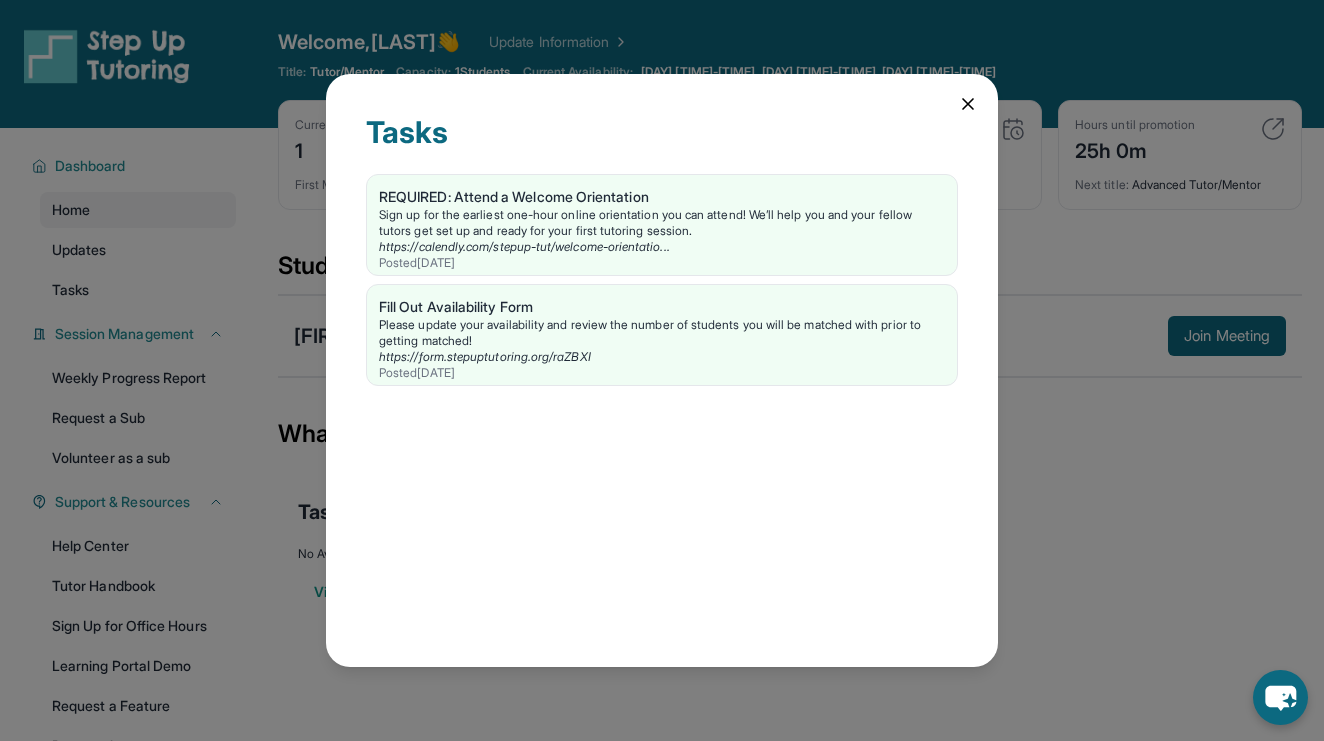 click on "Tasks REQUIRED: Attend a Welcome Orientation Sign up for the earliest one-hour online orientation you can attend! We’ll help you and your fellow tutors get set up and ready for your first tutoring session. https://calendly.com/stepup-tut/welcome-orientatio... Posted  7/28/2025 Fill Out Availability Form Please update your availability and review the number of students you will be matched with prior to getting matched! https://form.stepuptutoring.org/raZBXI Posted  7/28/2025" at bounding box center (662, 370) 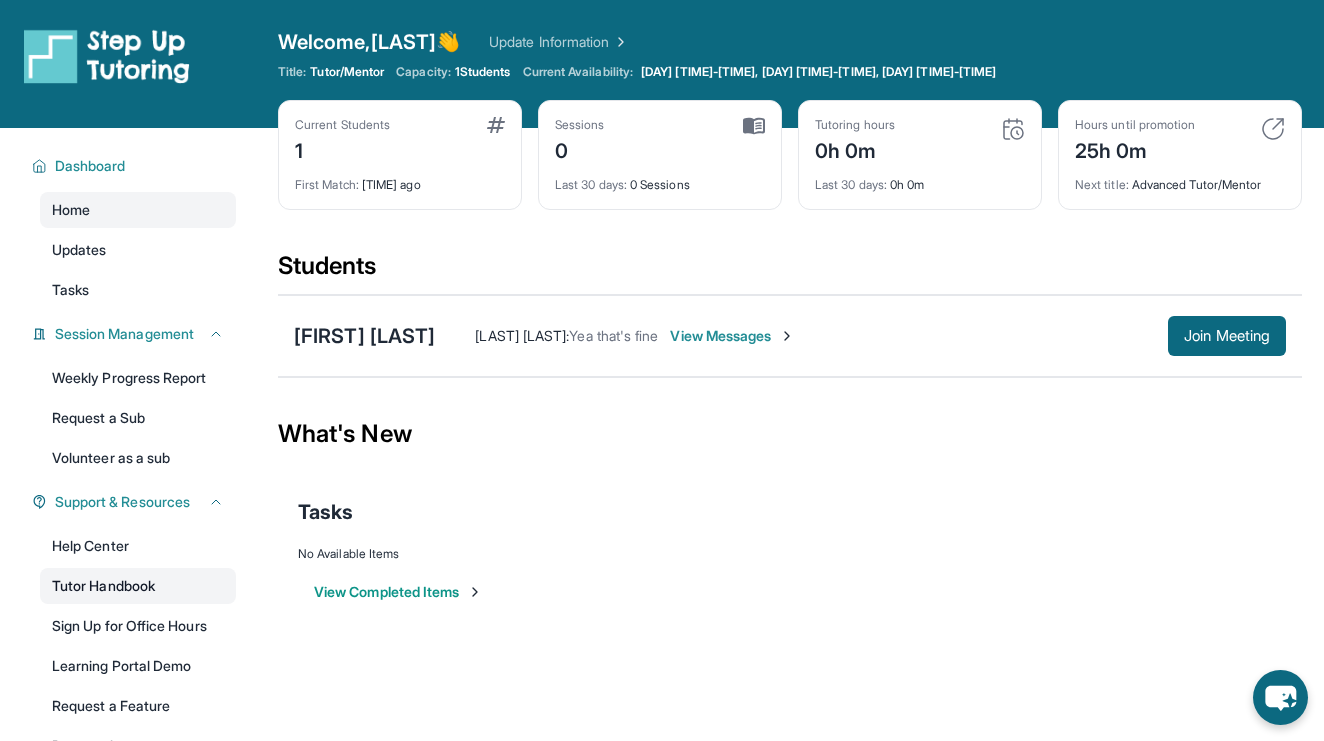 click on "Tutor Handbook" at bounding box center [138, 586] 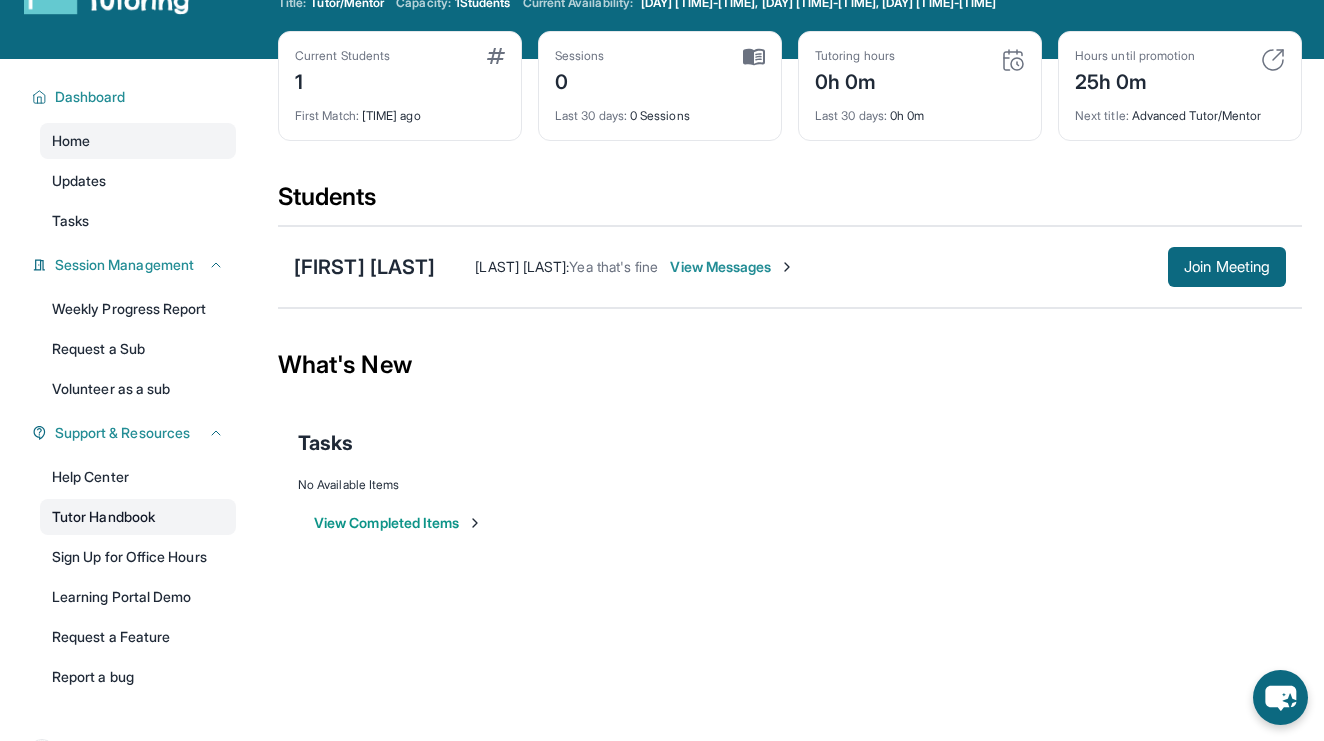 scroll, scrollTop: 83, scrollLeft: 0, axis: vertical 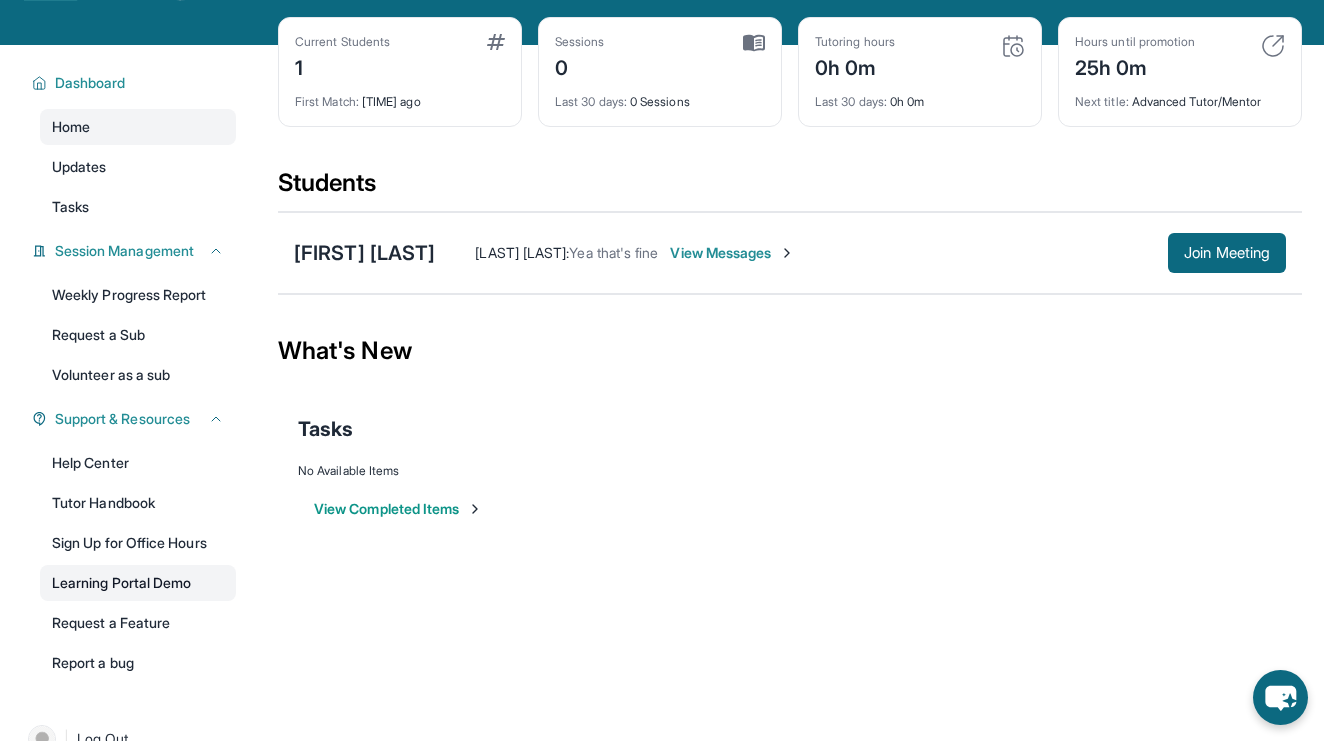 click on "Learning Portal Demo" at bounding box center [138, 583] 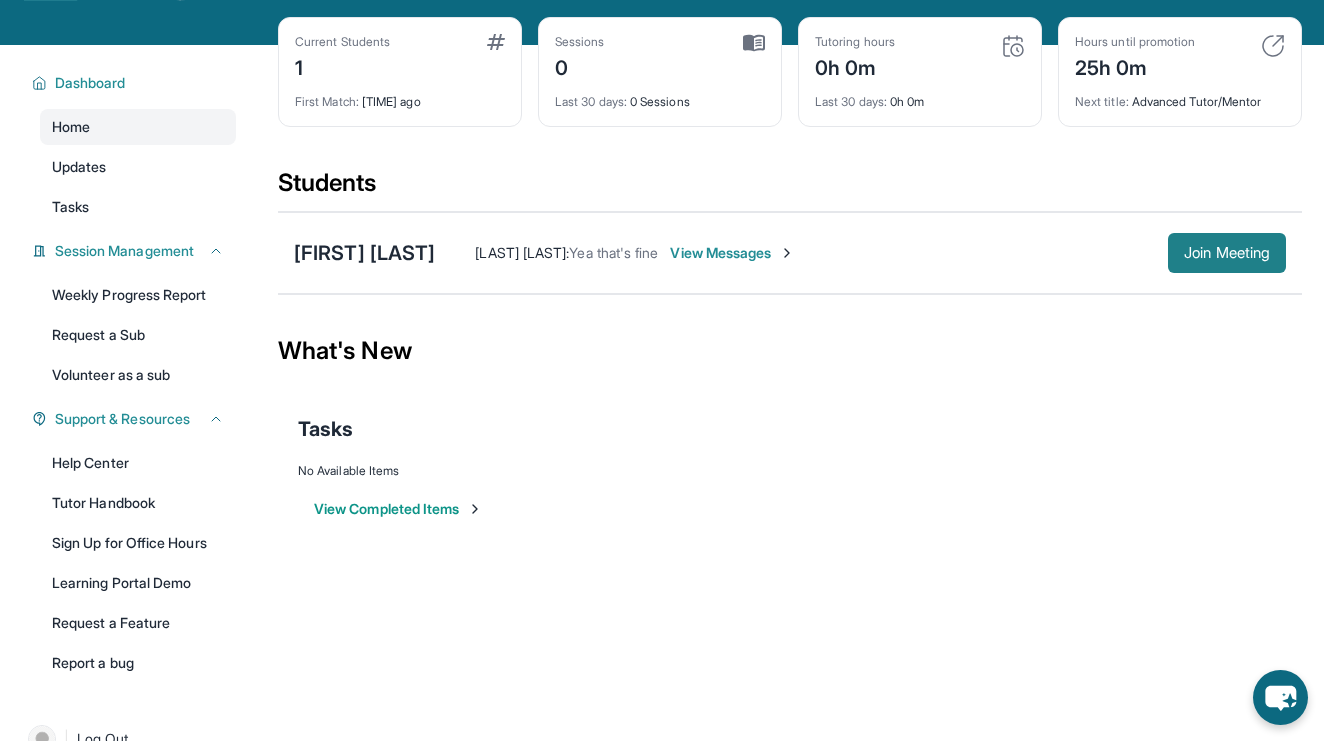 click on "Join Meeting" at bounding box center [1227, 253] 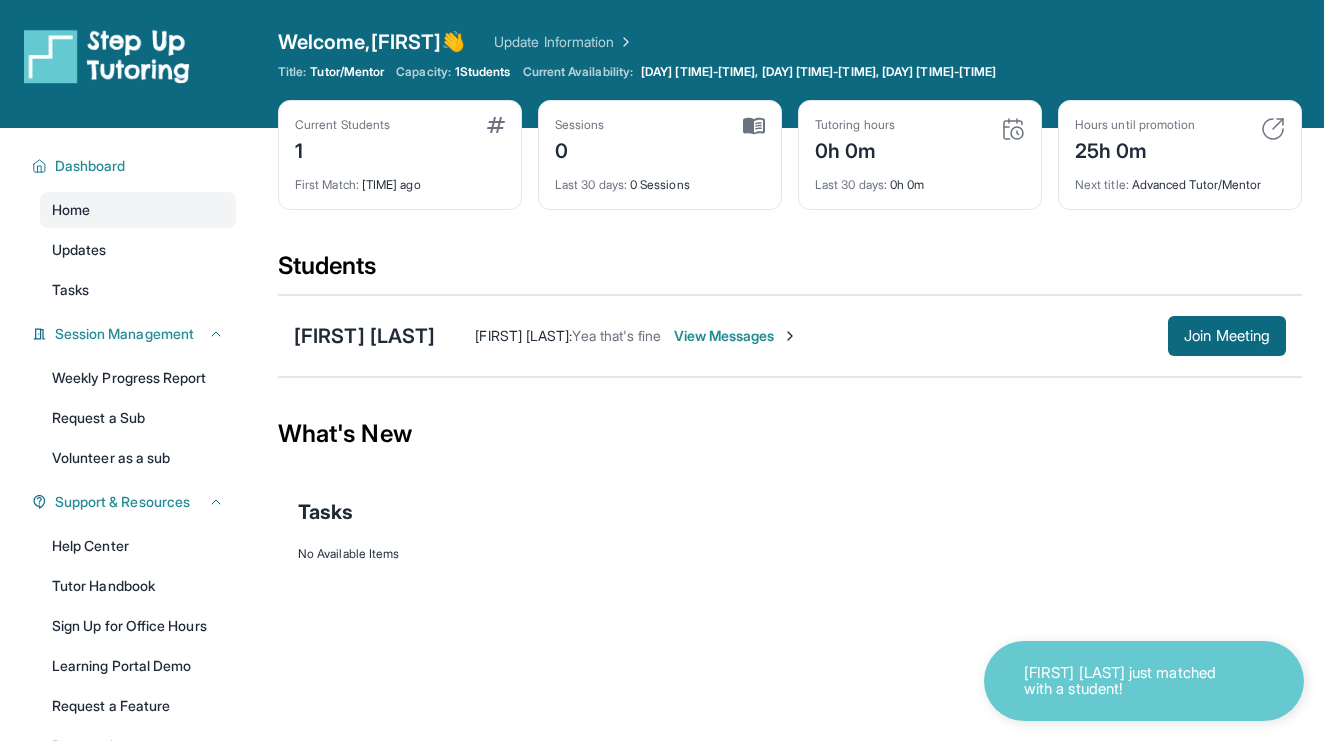scroll, scrollTop: 83, scrollLeft: 0, axis: vertical 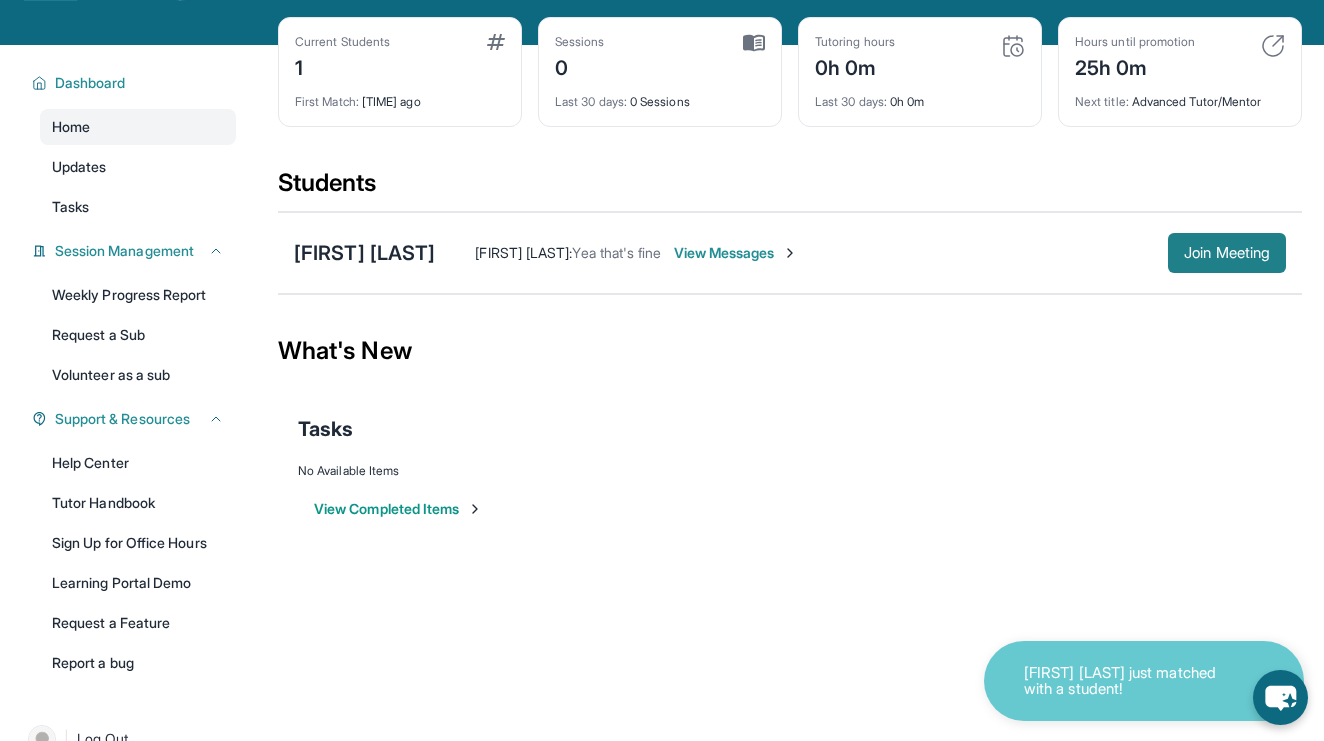click on "Join Meeting" at bounding box center [1227, 253] 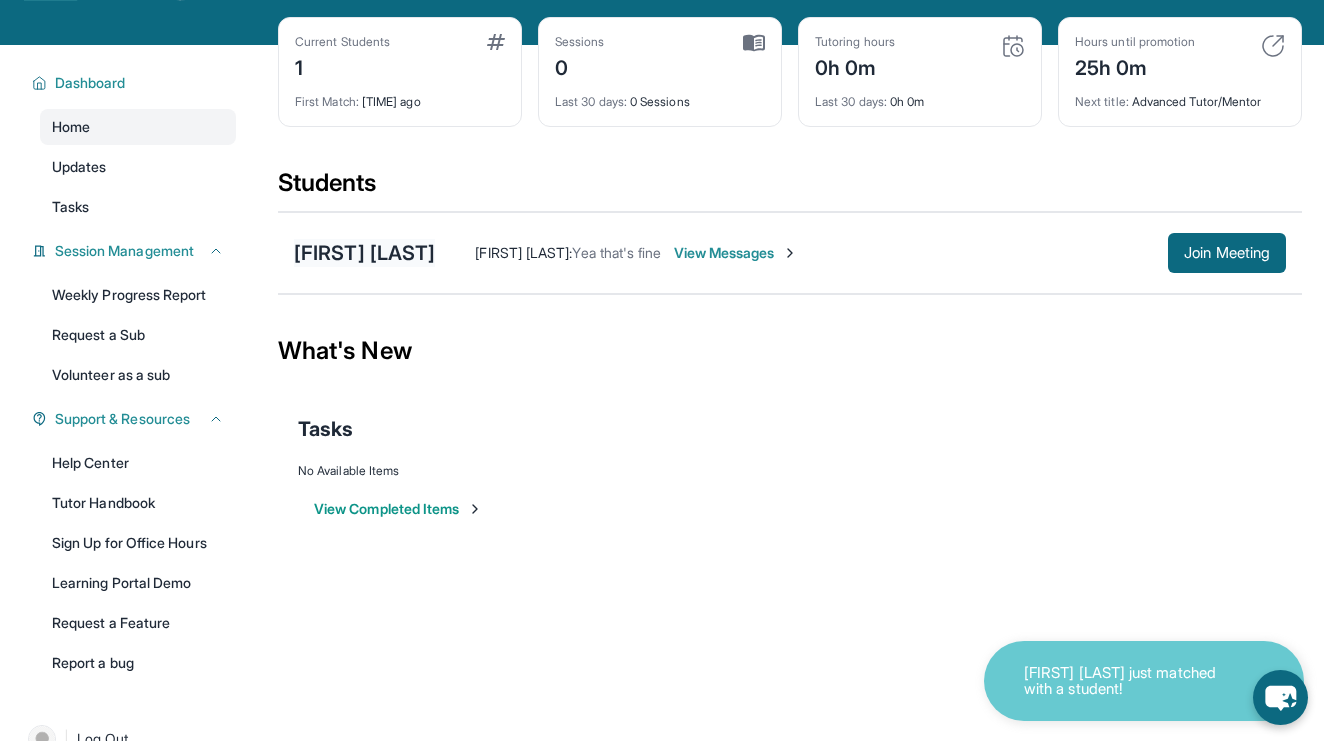 click on "[FIRST] [LAST]" at bounding box center (364, 253) 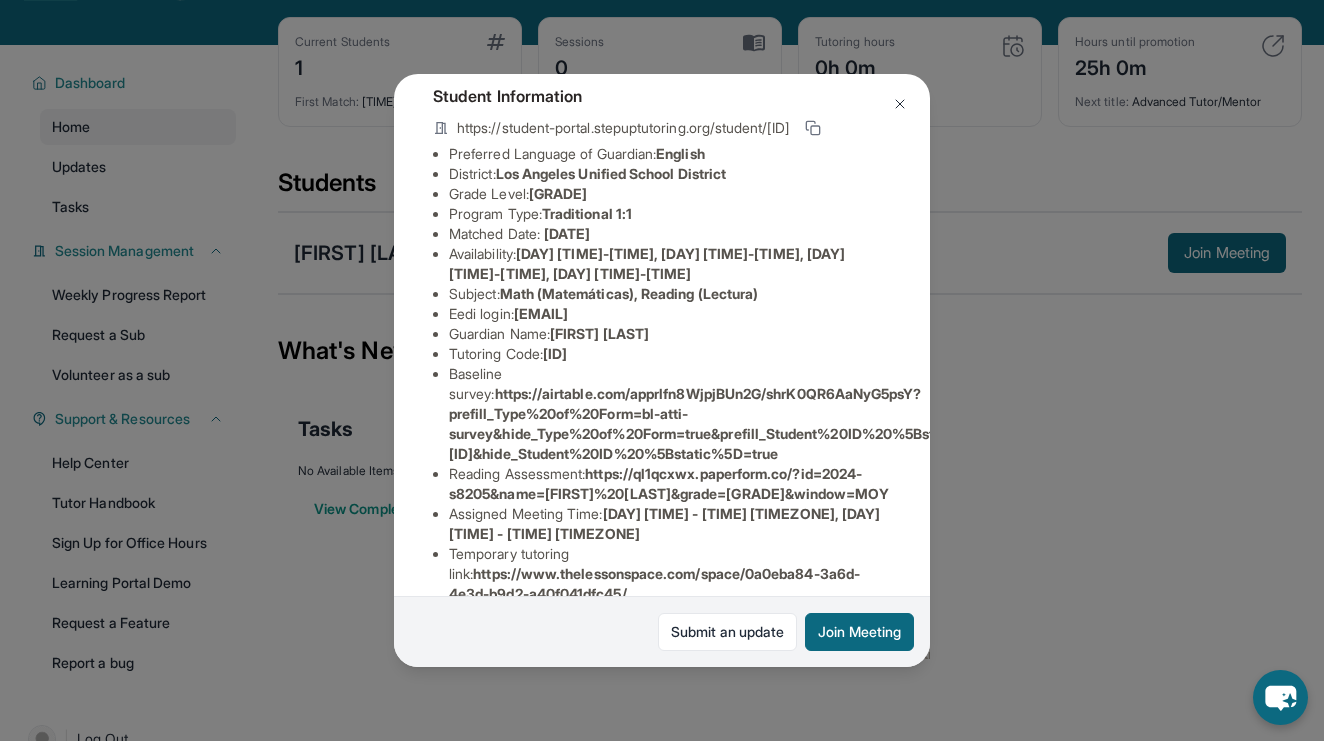 scroll, scrollTop: 72, scrollLeft: 1, axis: both 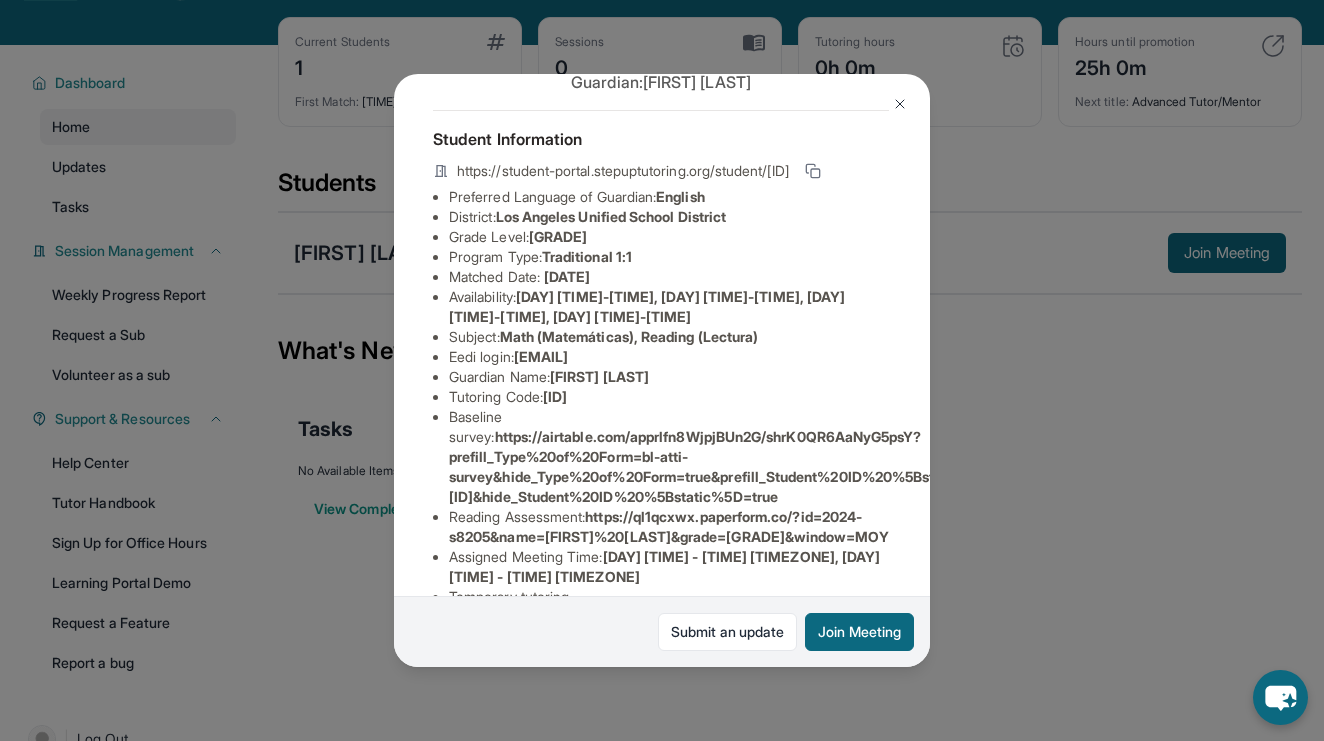 click on "[EMAIL]" at bounding box center [541, 356] 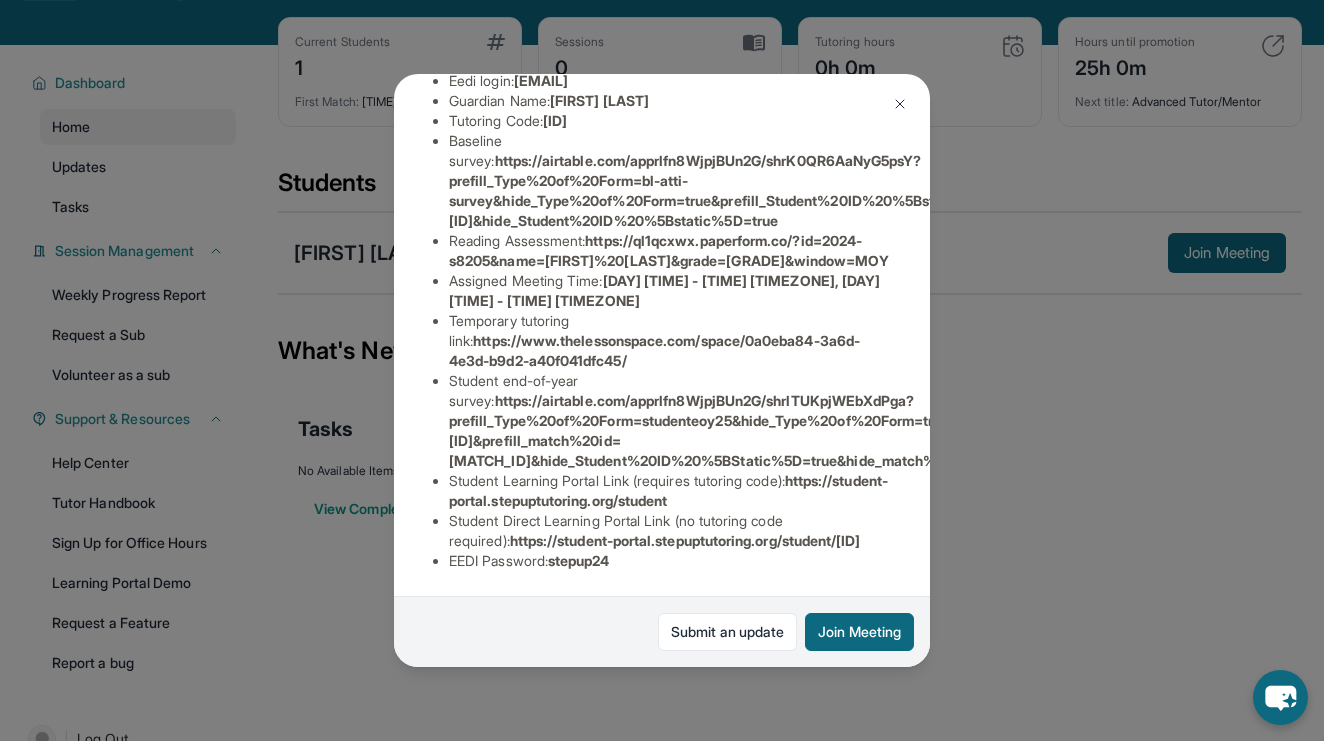scroll, scrollTop: 348, scrollLeft: 1, axis: both 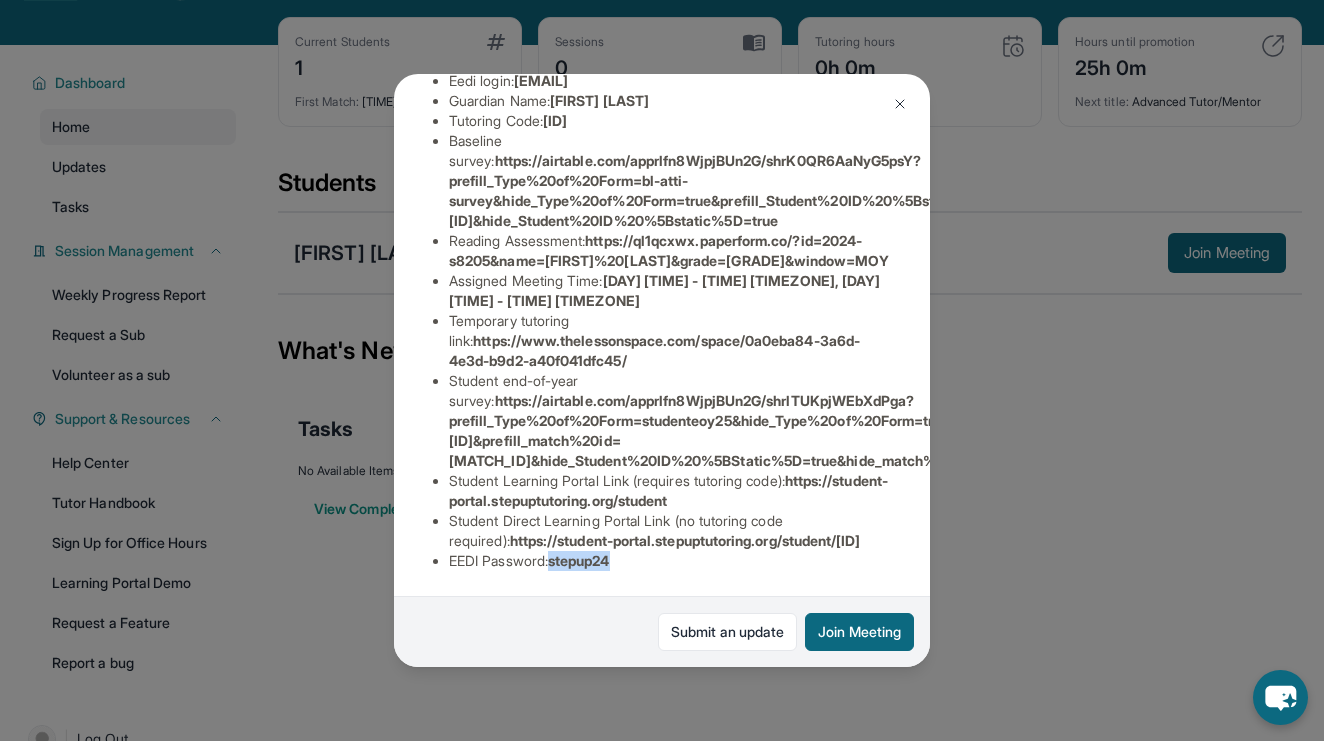 click on "stepup24" at bounding box center [579, 560] 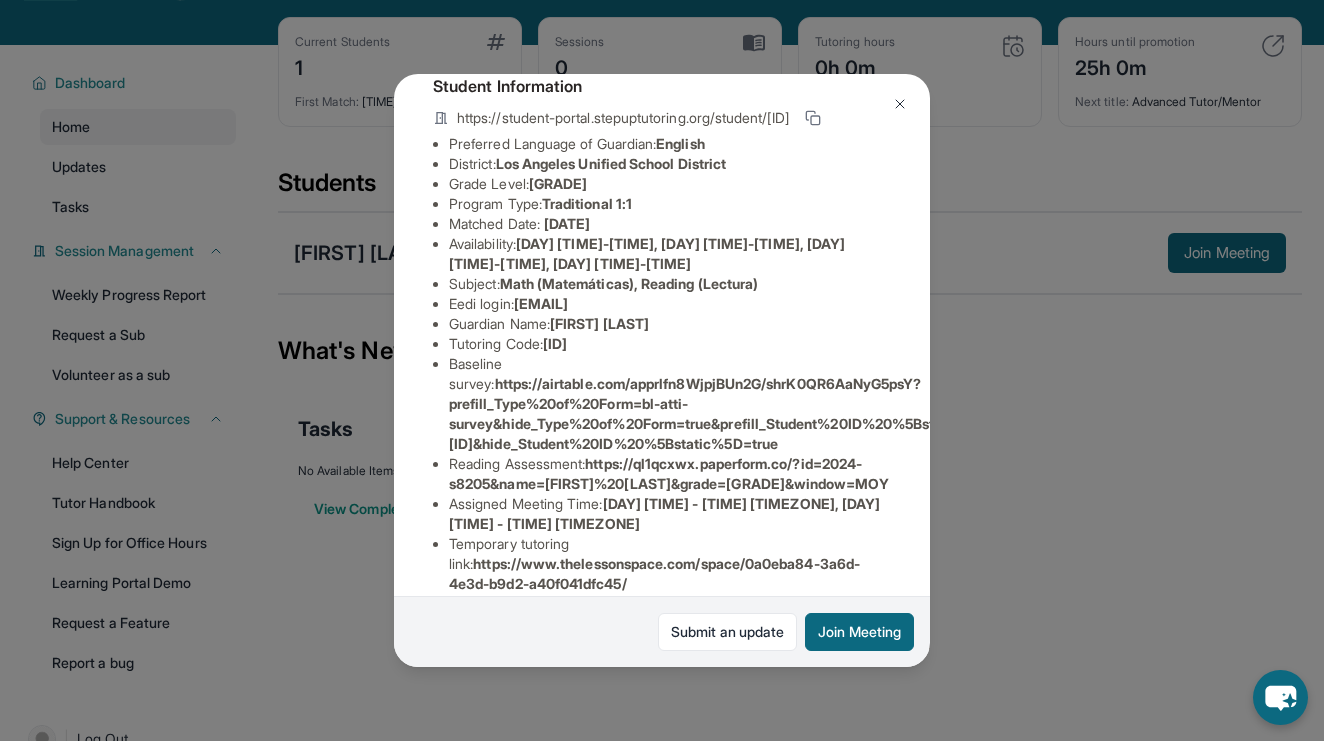 scroll, scrollTop: 122, scrollLeft: 1, axis: both 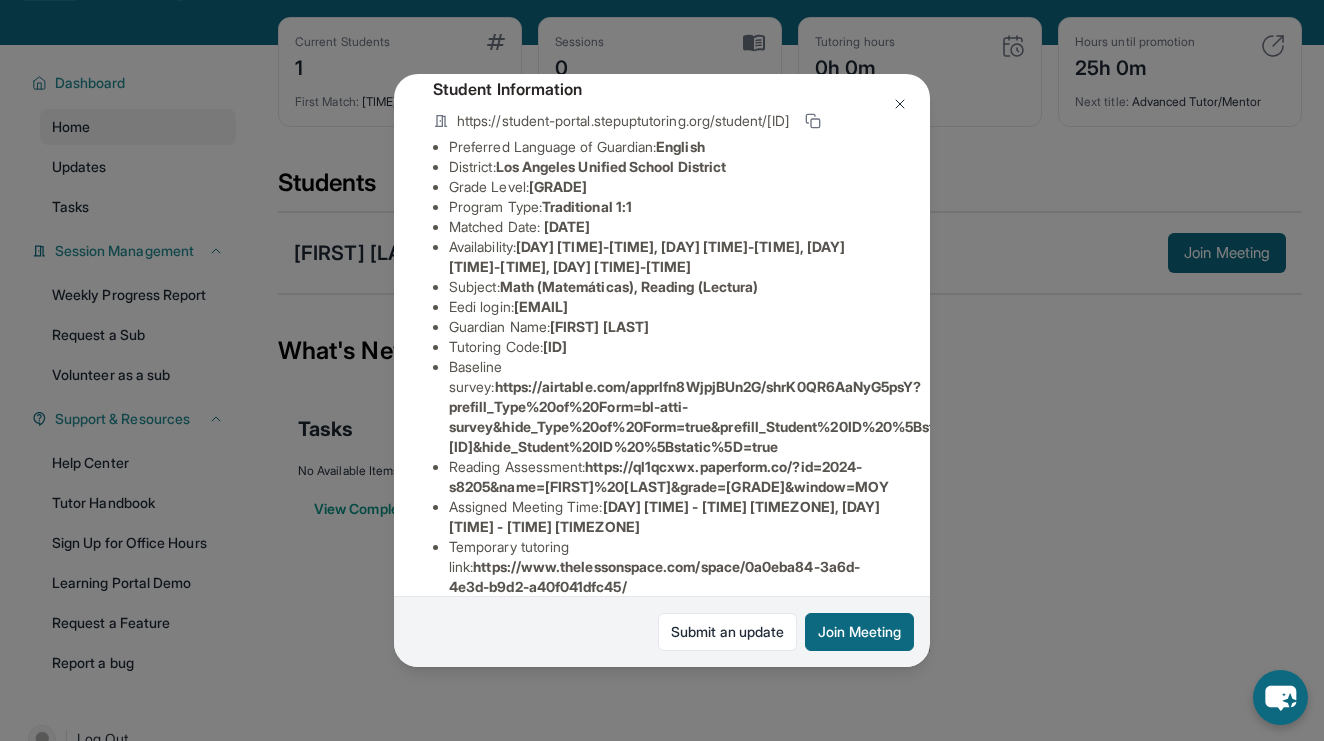 click at bounding box center (900, 104) 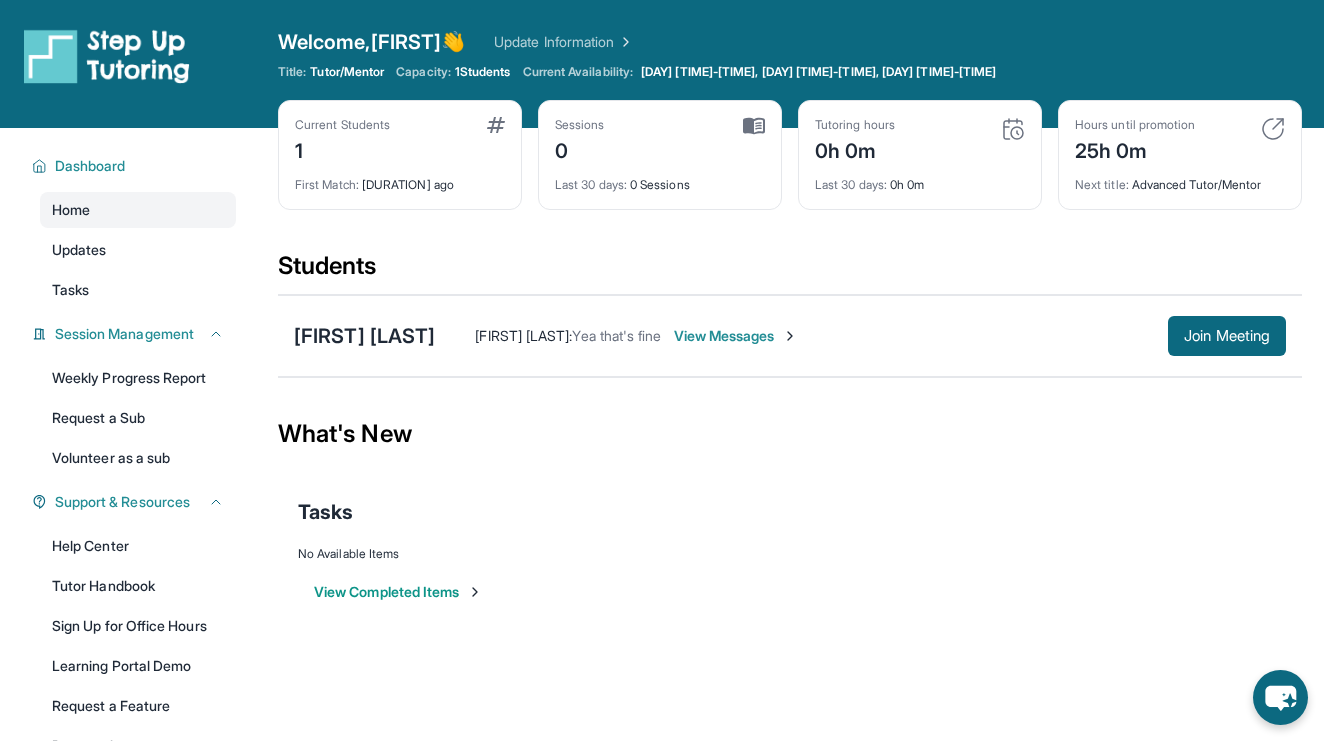 scroll, scrollTop: 0, scrollLeft: 0, axis: both 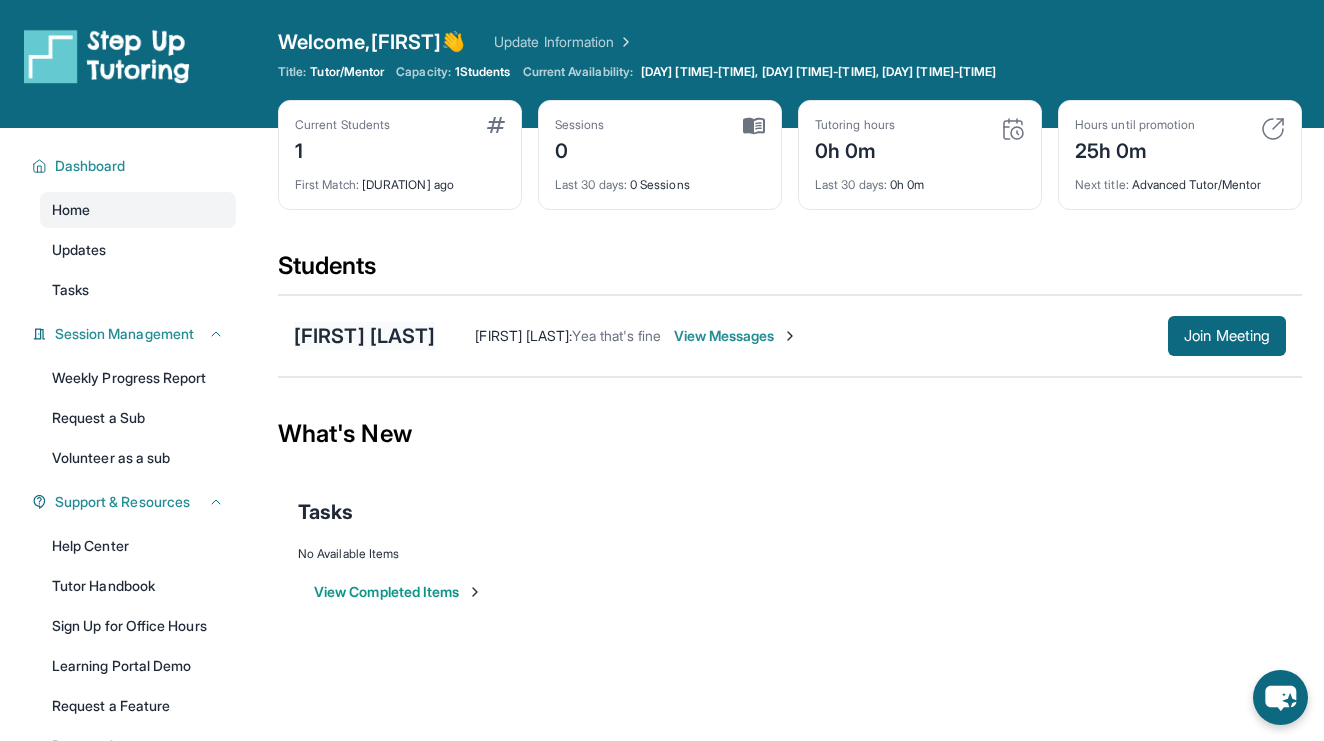click on "[FIRST] [LAST]" at bounding box center [364, 336] 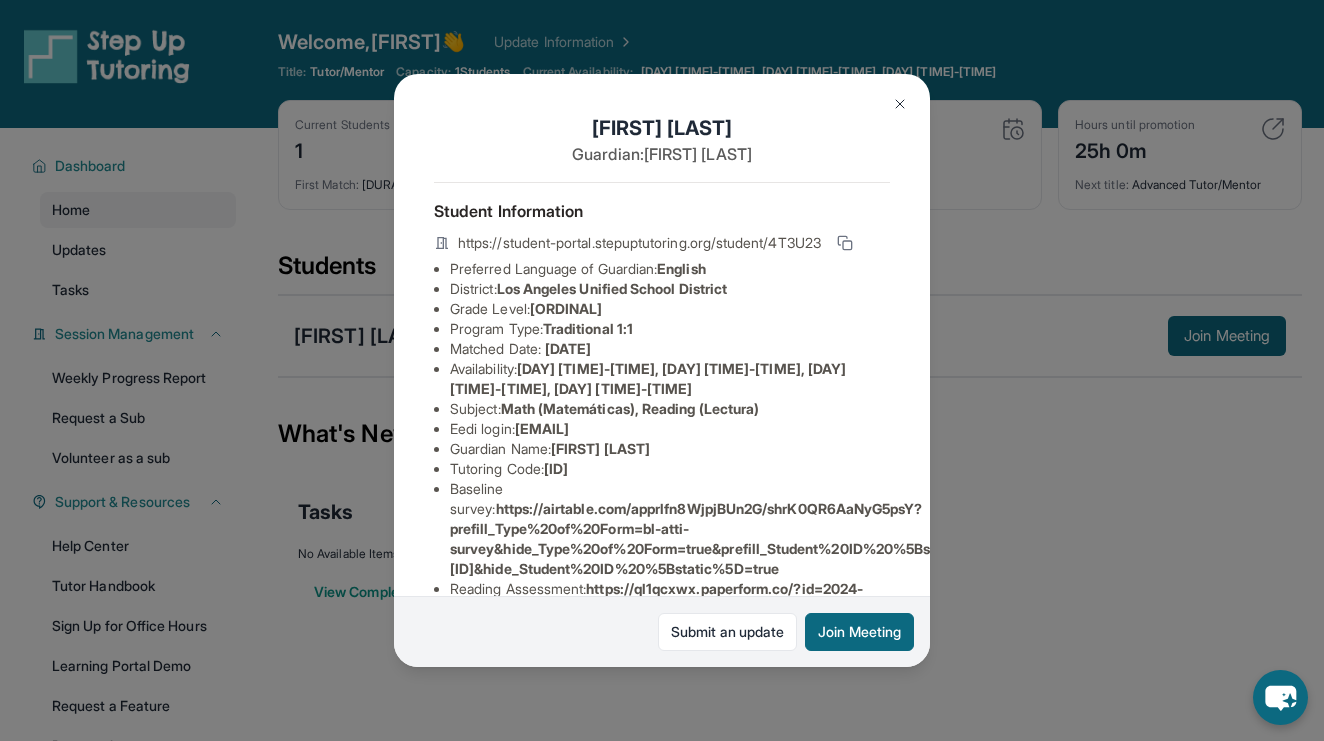 click on "[EMAIL]" at bounding box center (542, 428) 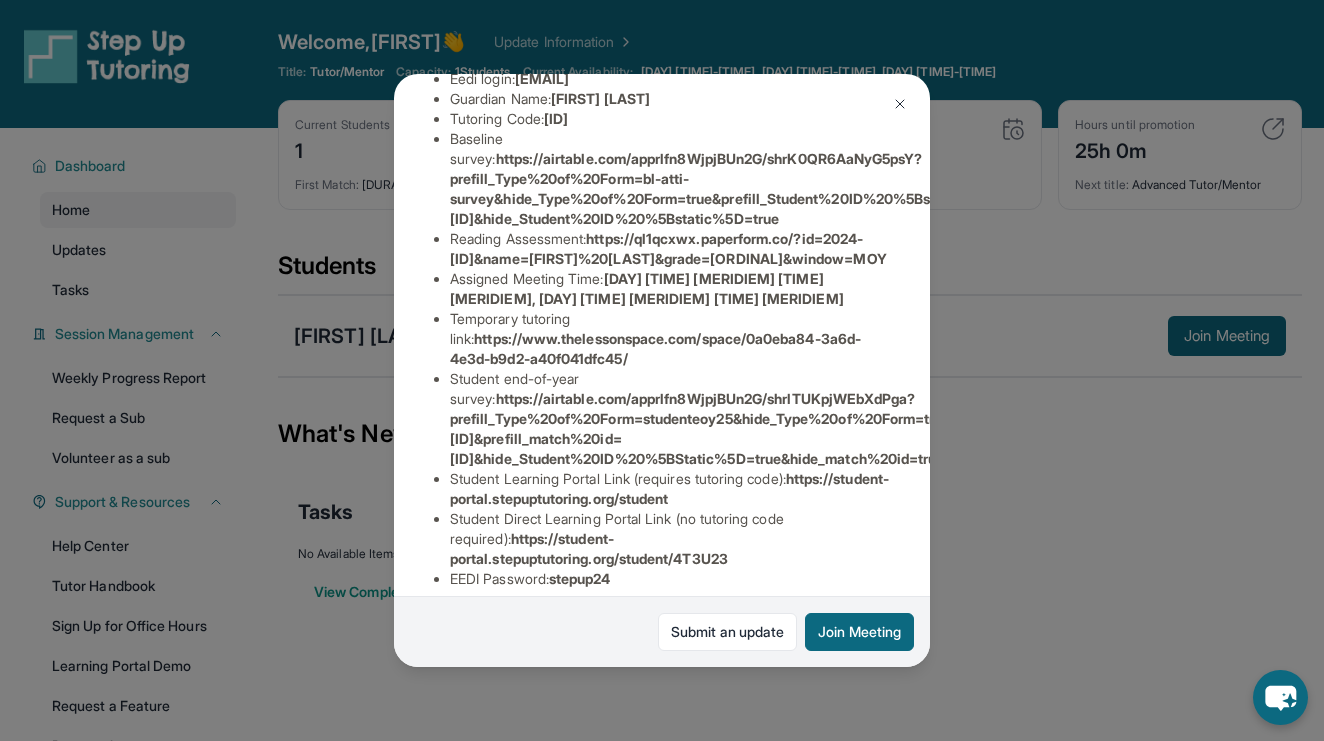 scroll, scrollTop: 348, scrollLeft: 0, axis: vertical 